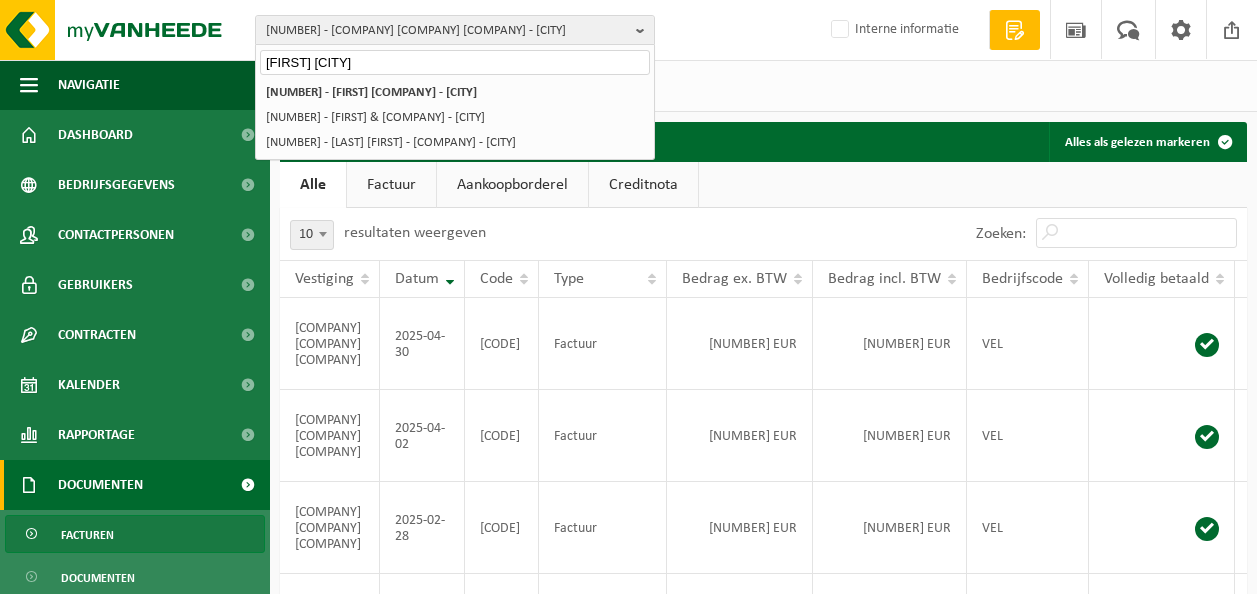 scroll, scrollTop: 64, scrollLeft: 0, axis: vertical 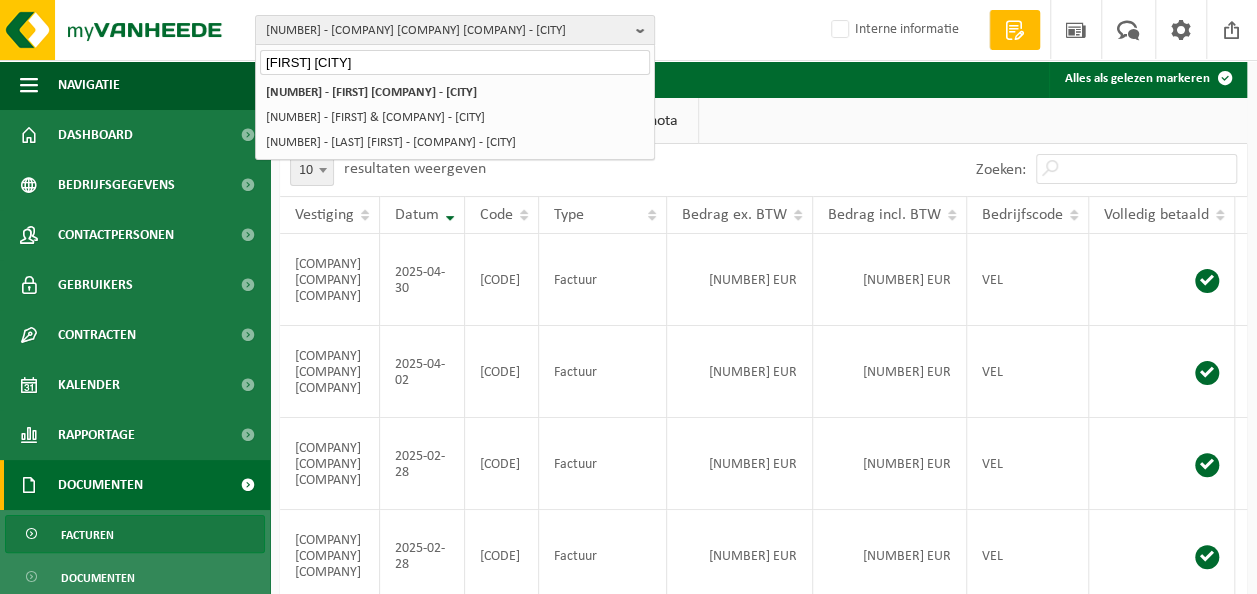 click on "827,51 EUR" at bounding box center (890, 280) 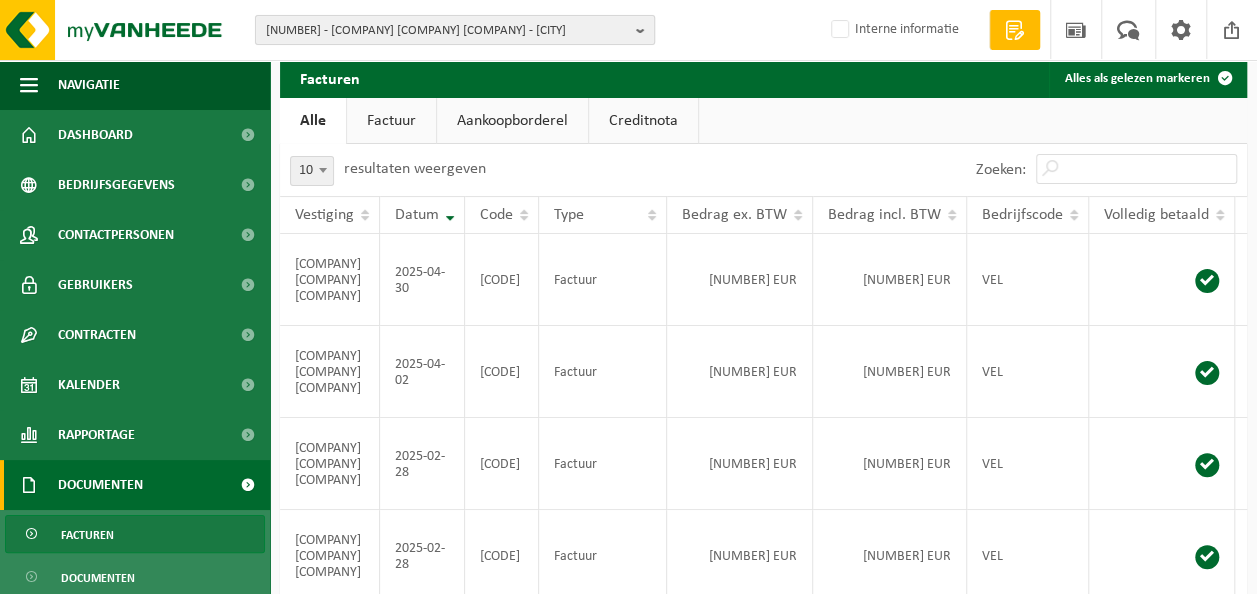 click on "01-099379 - BIO BASE EUROPE PILOT PLANT VZW - DESTELDONK" at bounding box center (447, 31) 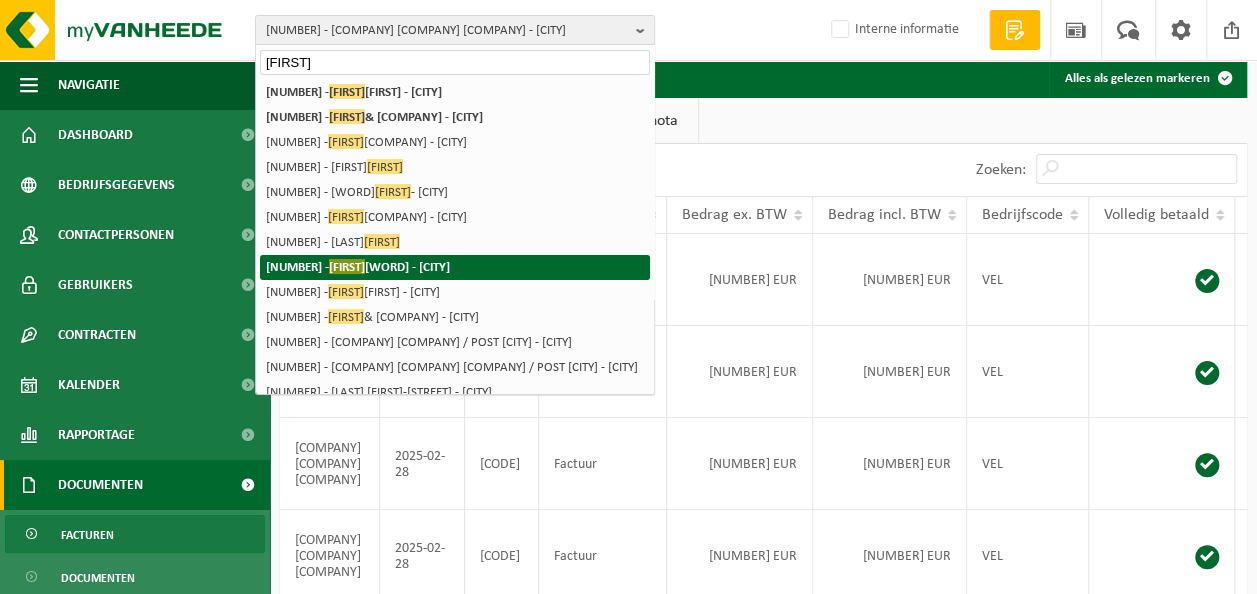 type on "jost" 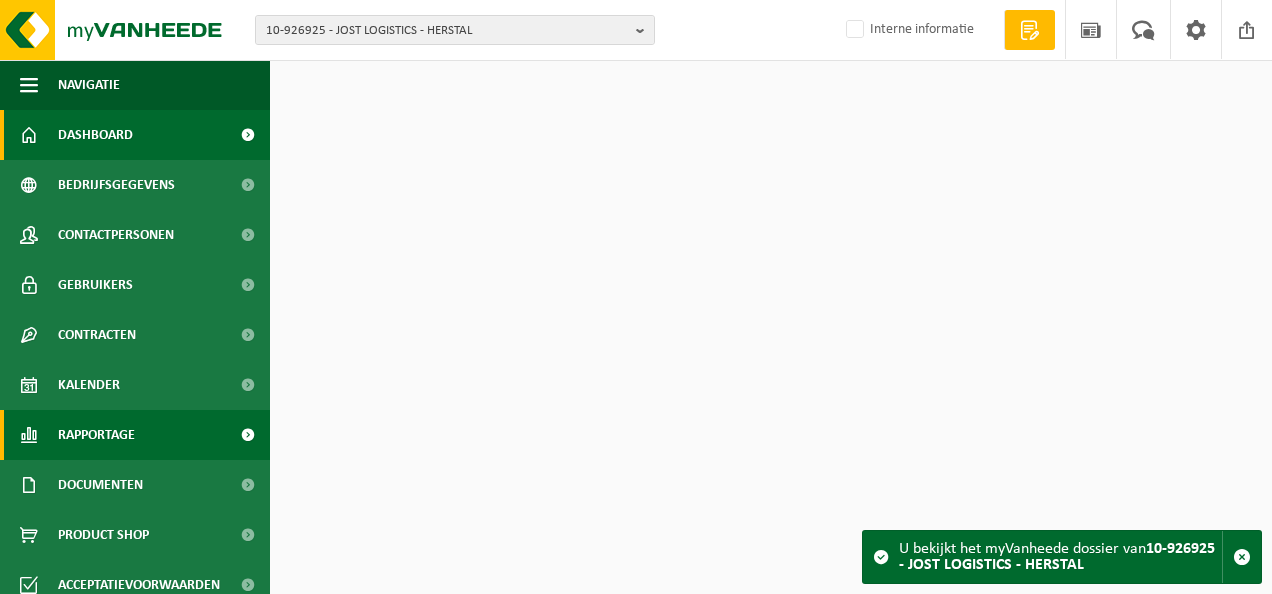 scroll, scrollTop: 0, scrollLeft: 0, axis: both 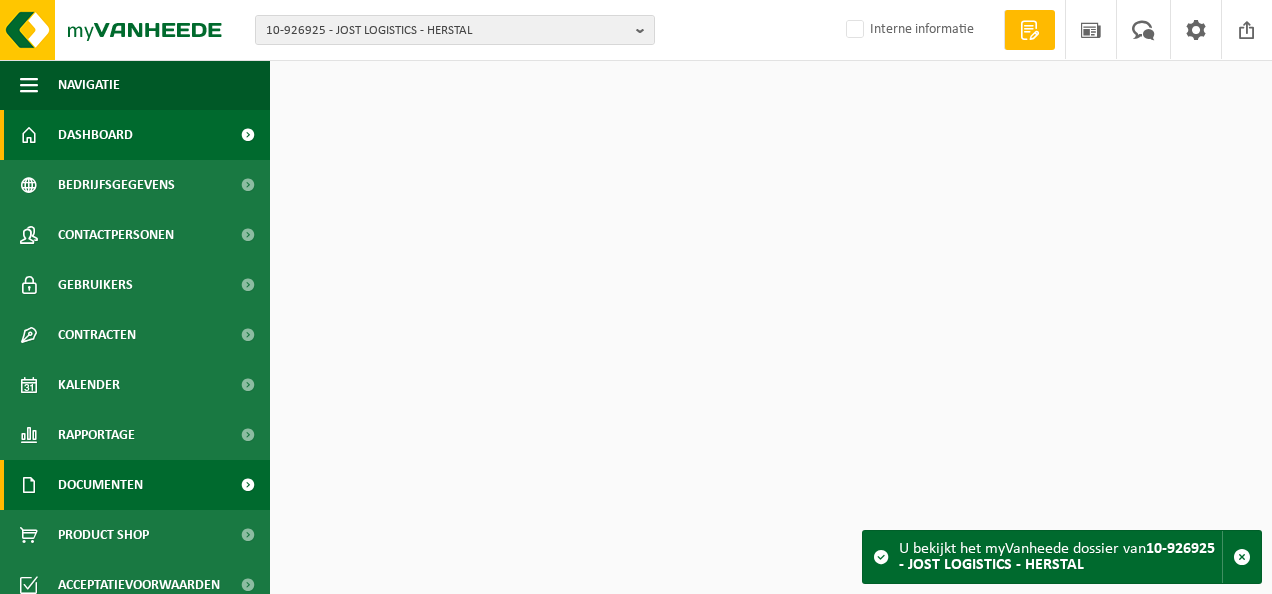 click on "Documenten" at bounding box center [100, 485] 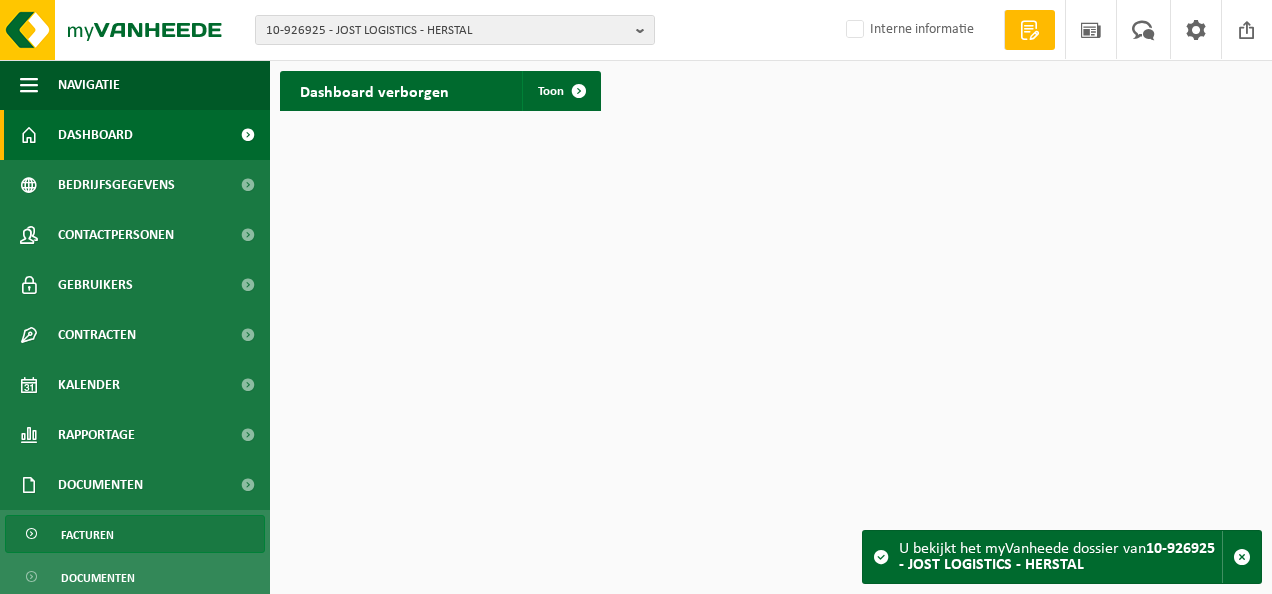 click on "Facturen" at bounding box center [135, 534] 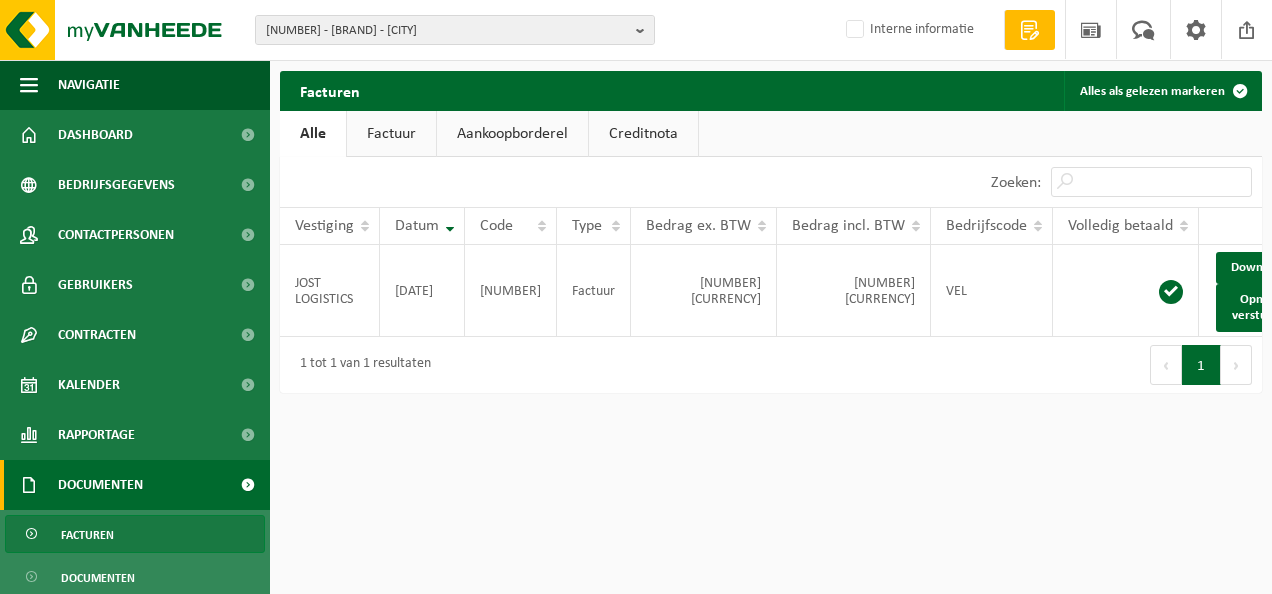 scroll, scrollTop: 0, scrollLeft: 0, axis: both 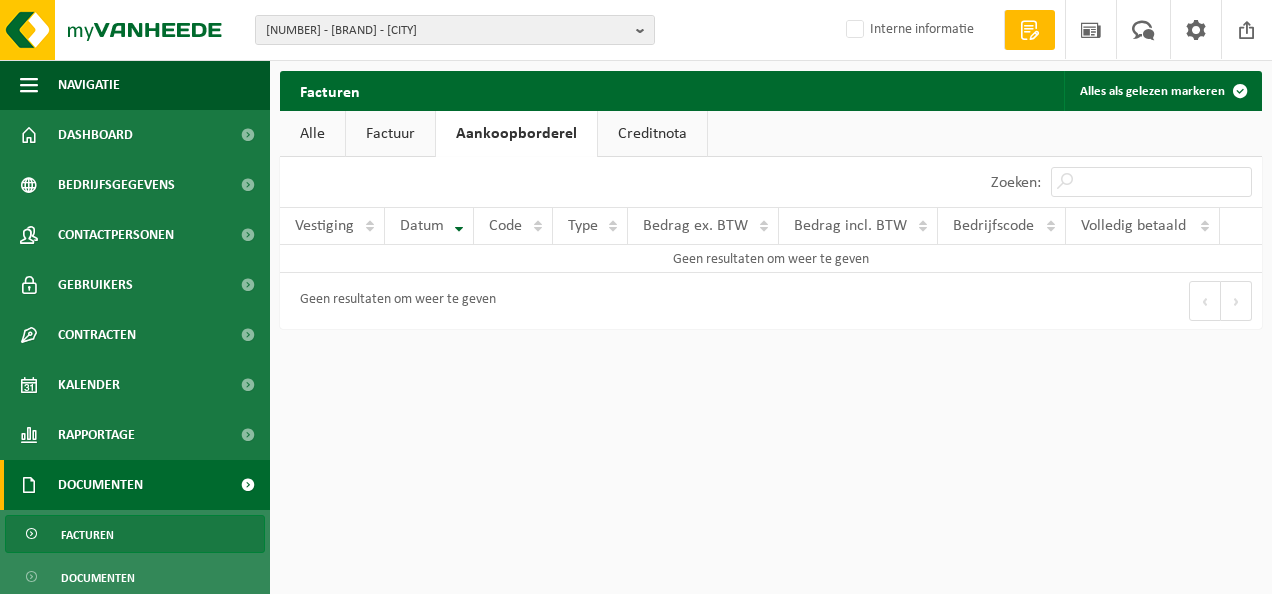click on "Creditnota" at bounding box center (652, 134) 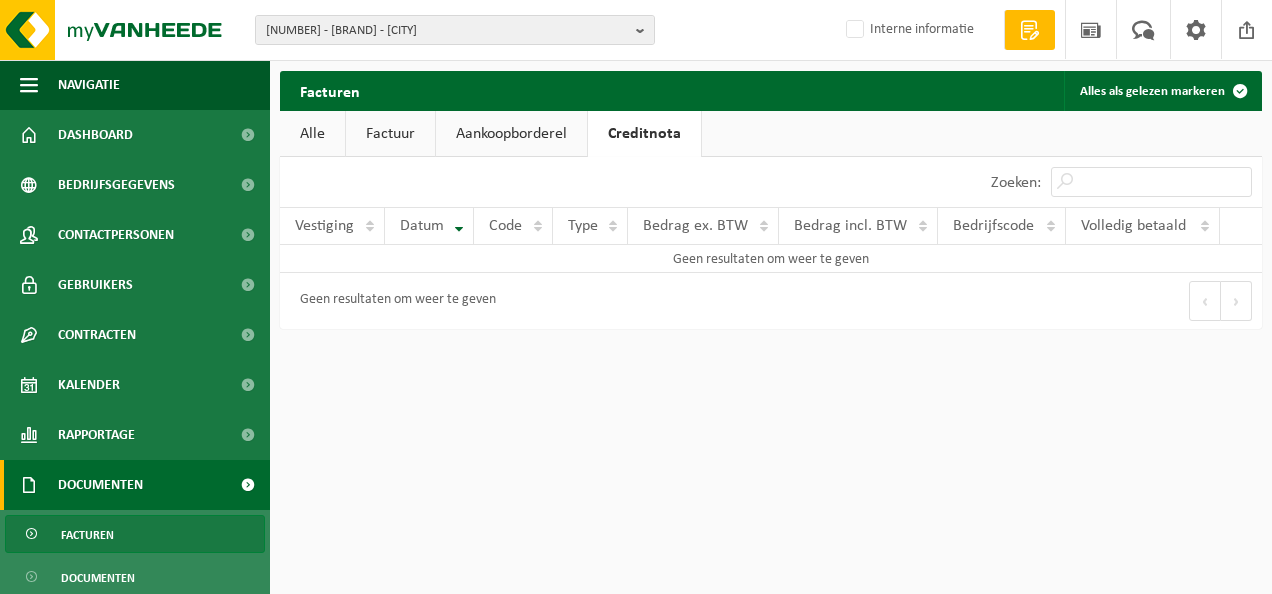 click on "Factuur" at bounding box center [390, 134] 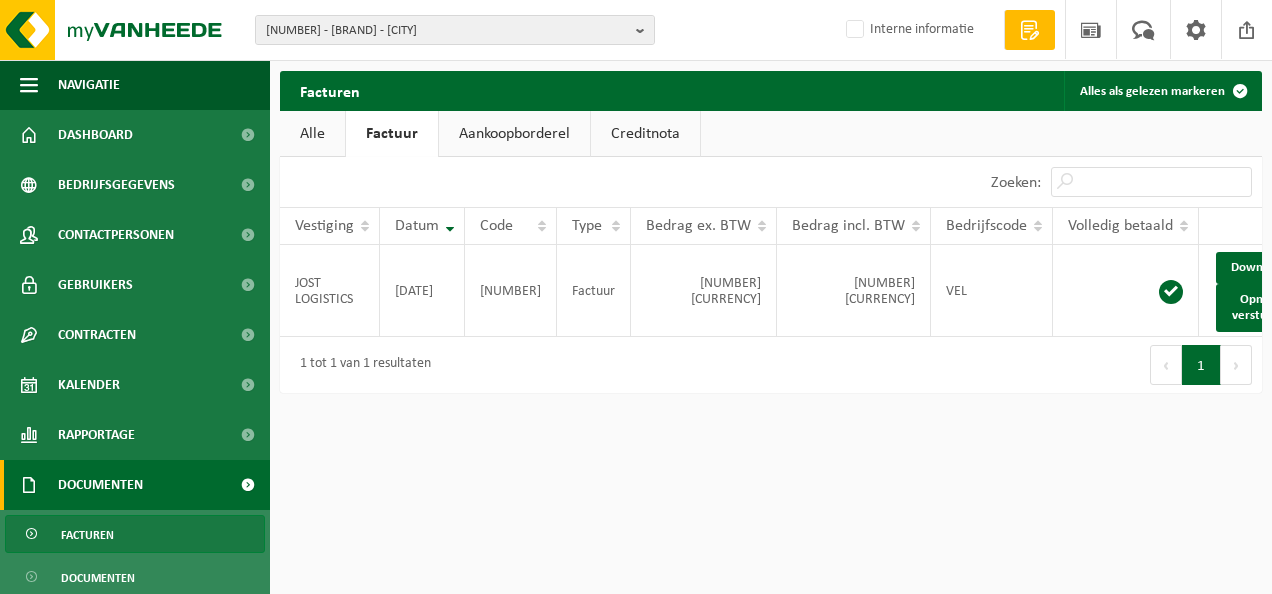 click on "Aankoopborderel" at bounding box center (514, 134) 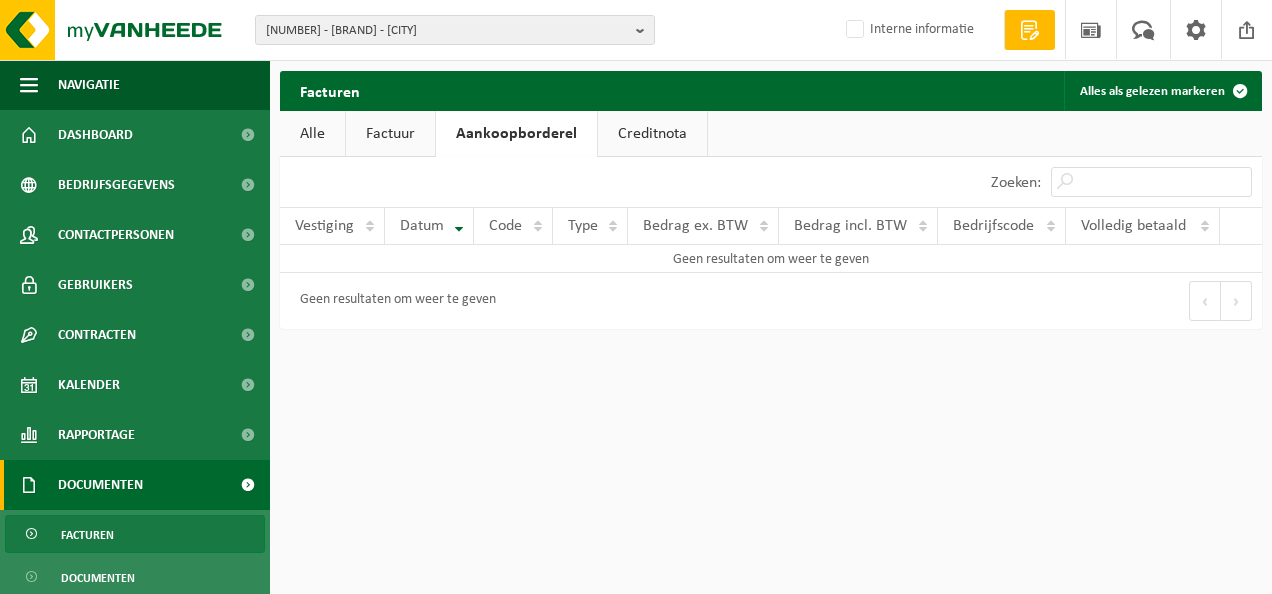 click on "Factuur" at bounding box center [390, 134] 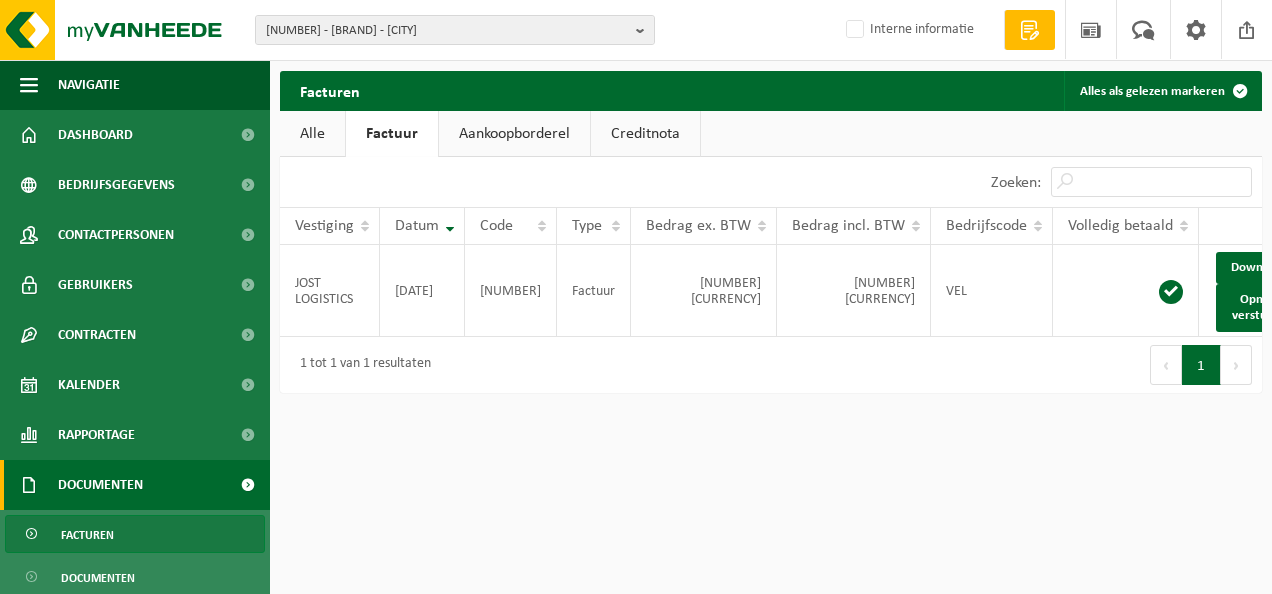 click on "Alle" at bounding box center (312, 134) 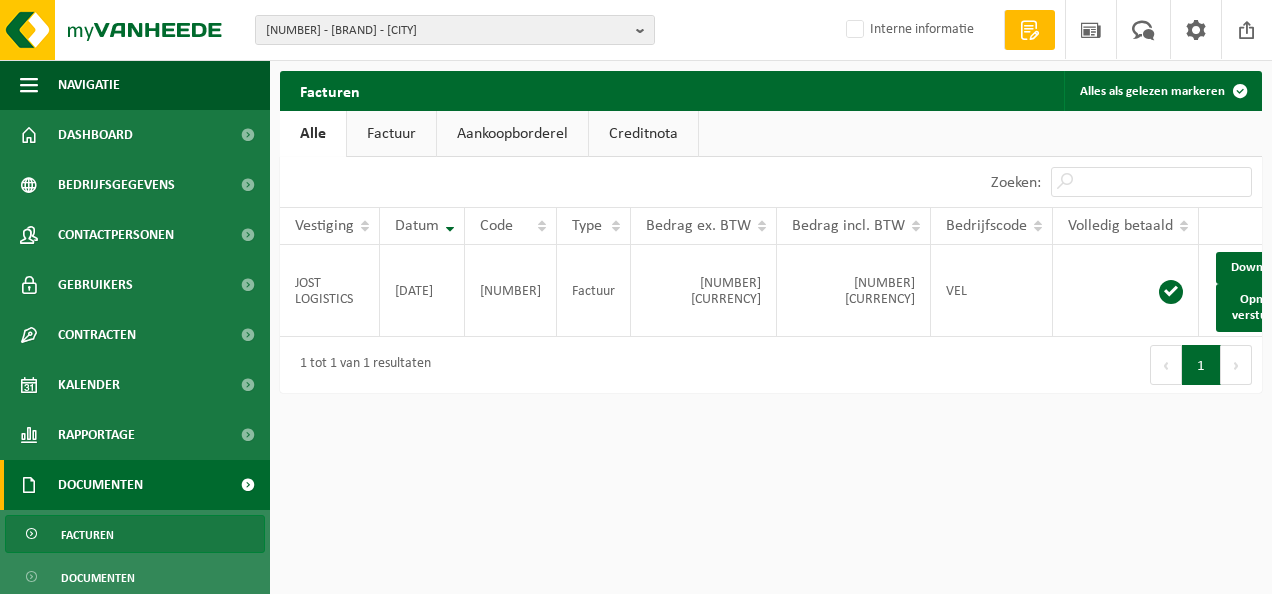 click on "Factuur" at bounding box center (391, 134) 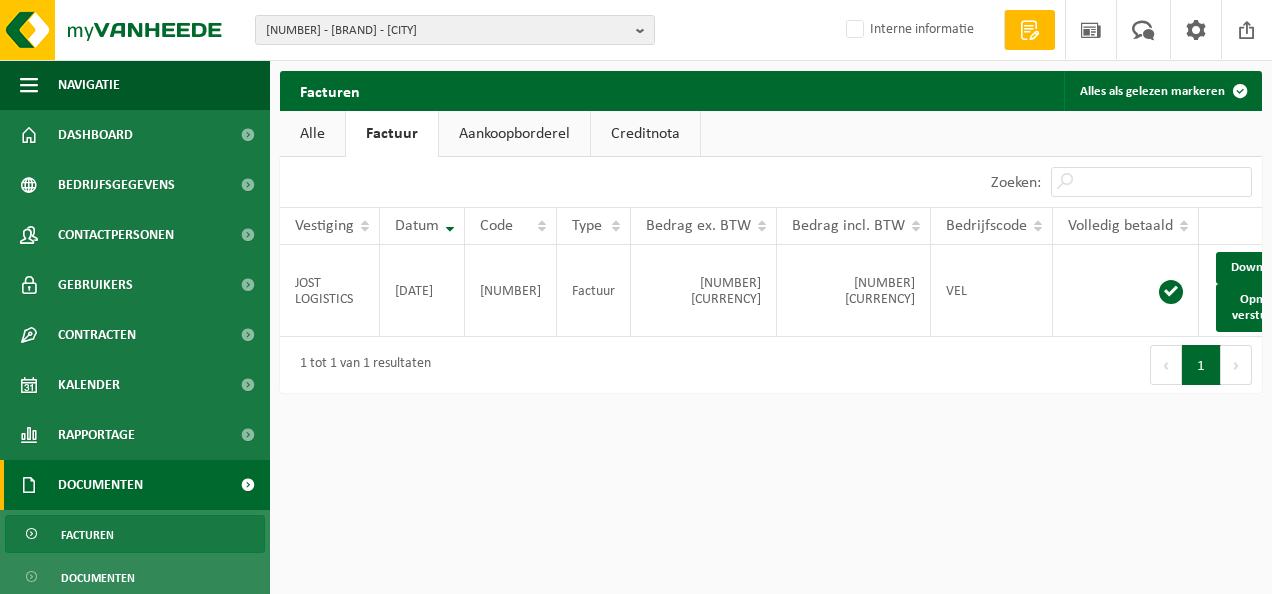 click on "Aankoopborderel" at bounding box center (514, 134) 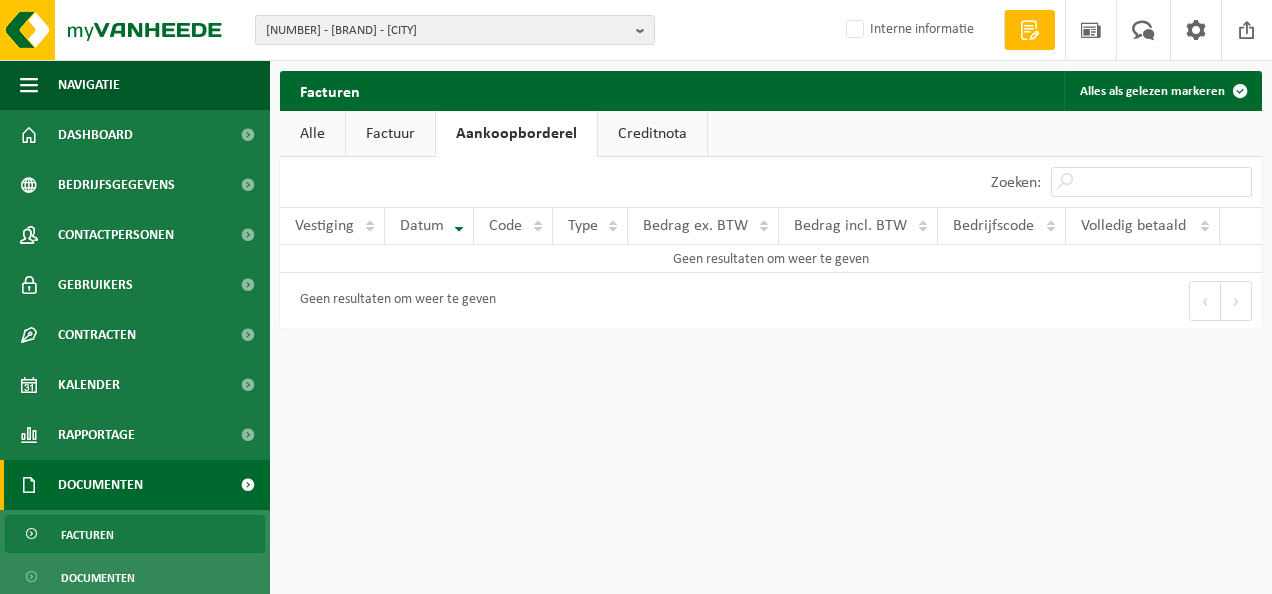 click on "Creditnota" at bounding box center [652, 134] 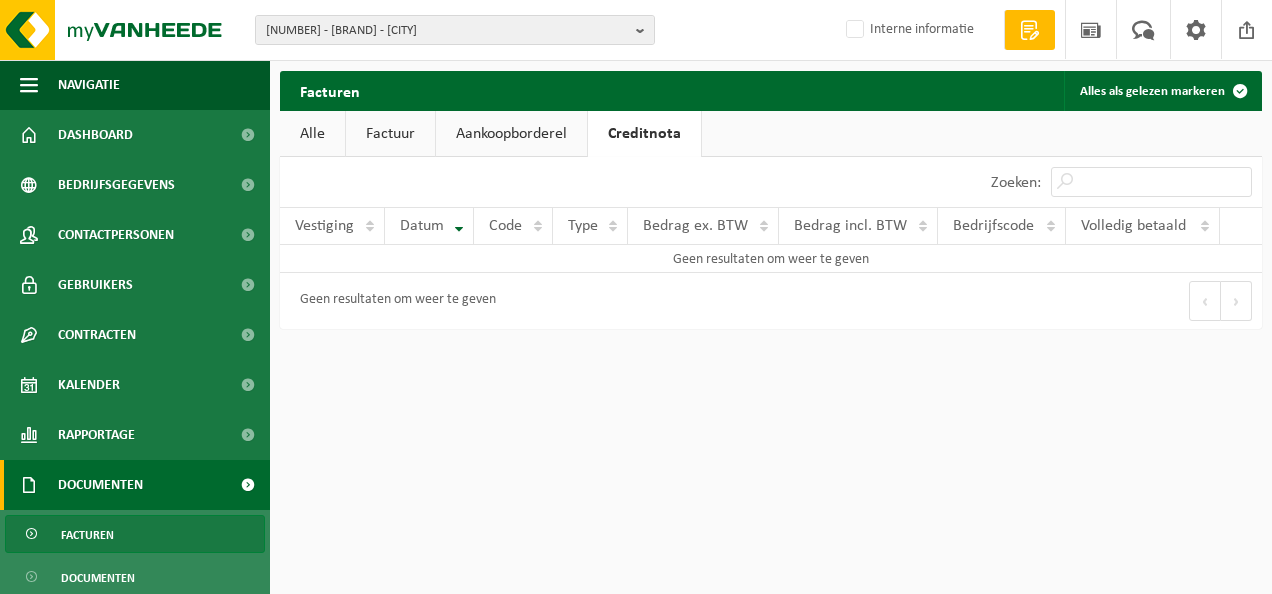 click on "Aankoopborderel" at bounding box center [511, 134] 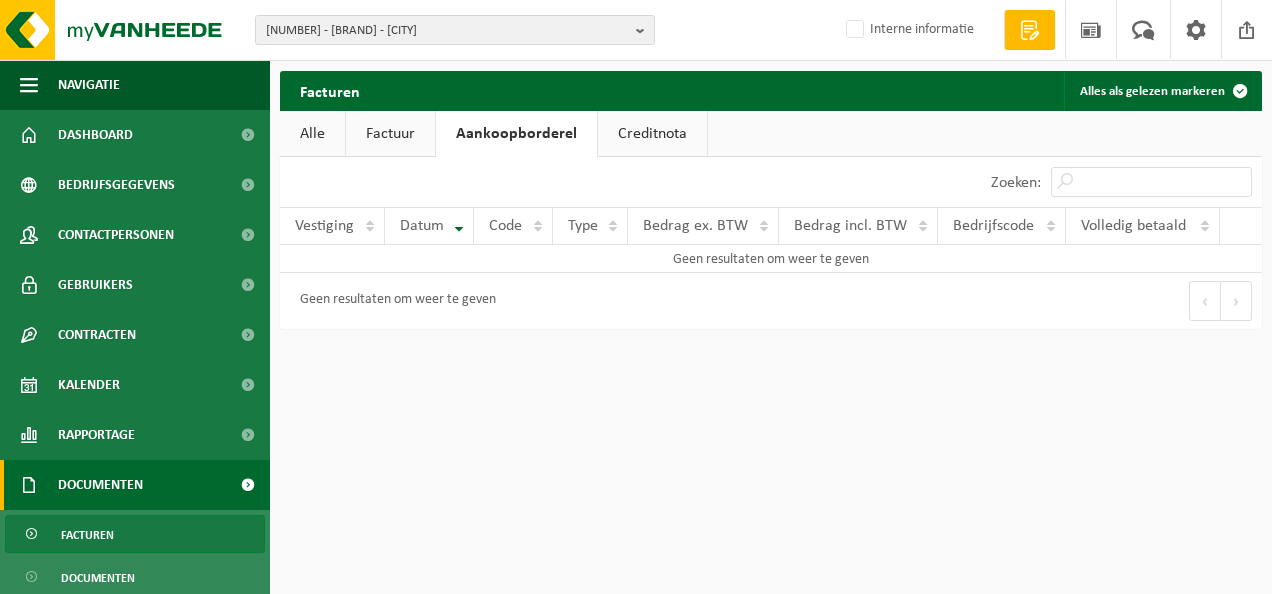 click on "Factuur" at bounding box center (390, 134) 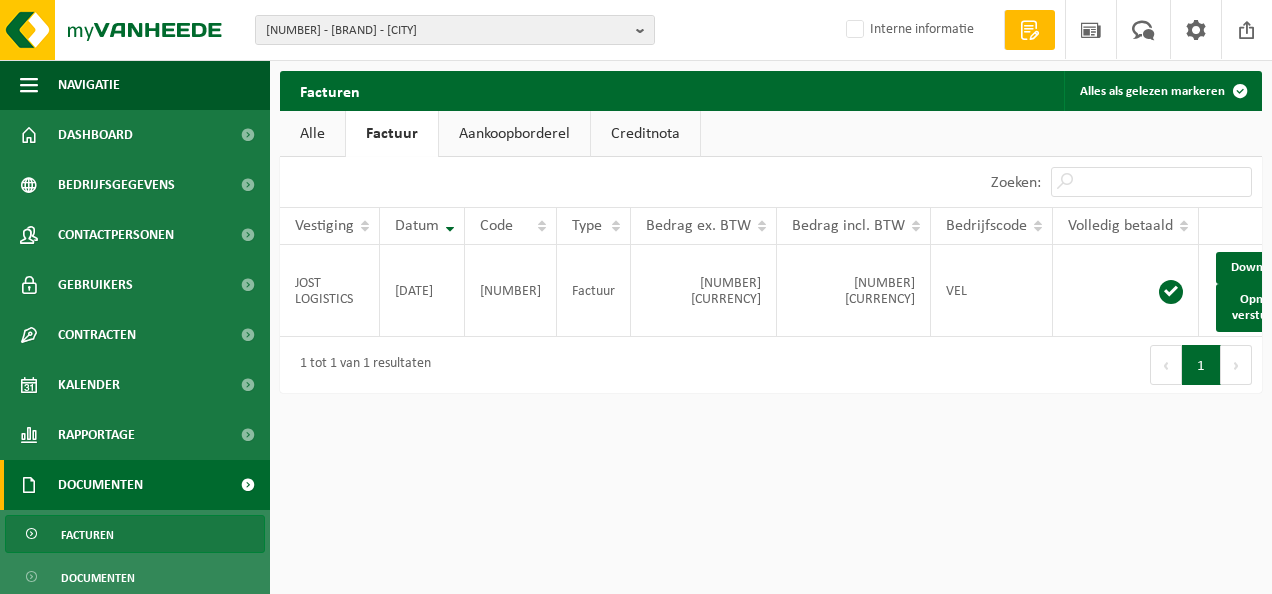 click on "Aankoopborderel" at bounding box center [514, 134] 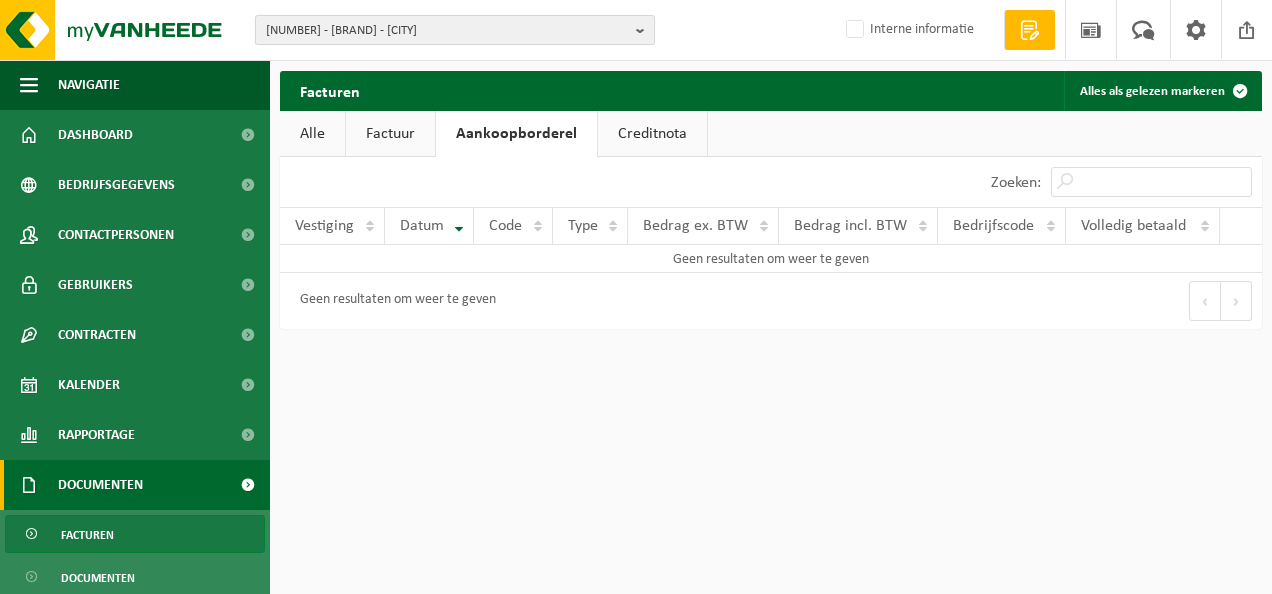 click on "10-926925 - JOST LOGISTICS - HERSTAL" at bounding box center [447, 31] 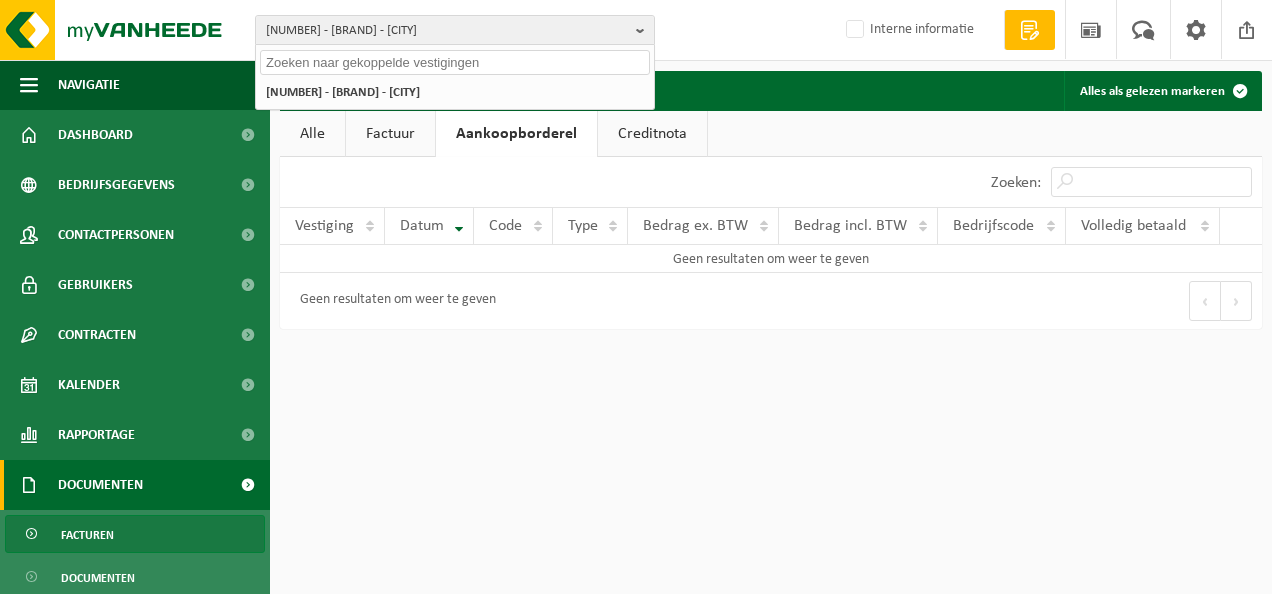 paste on "10-758850" 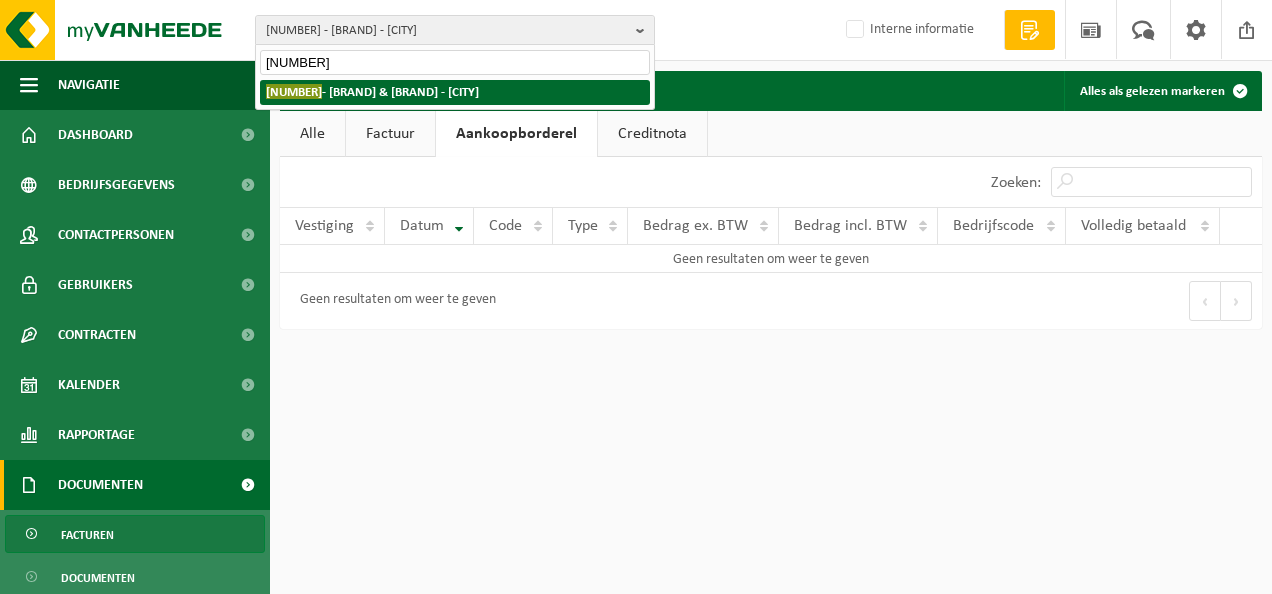 type on "10-758850" 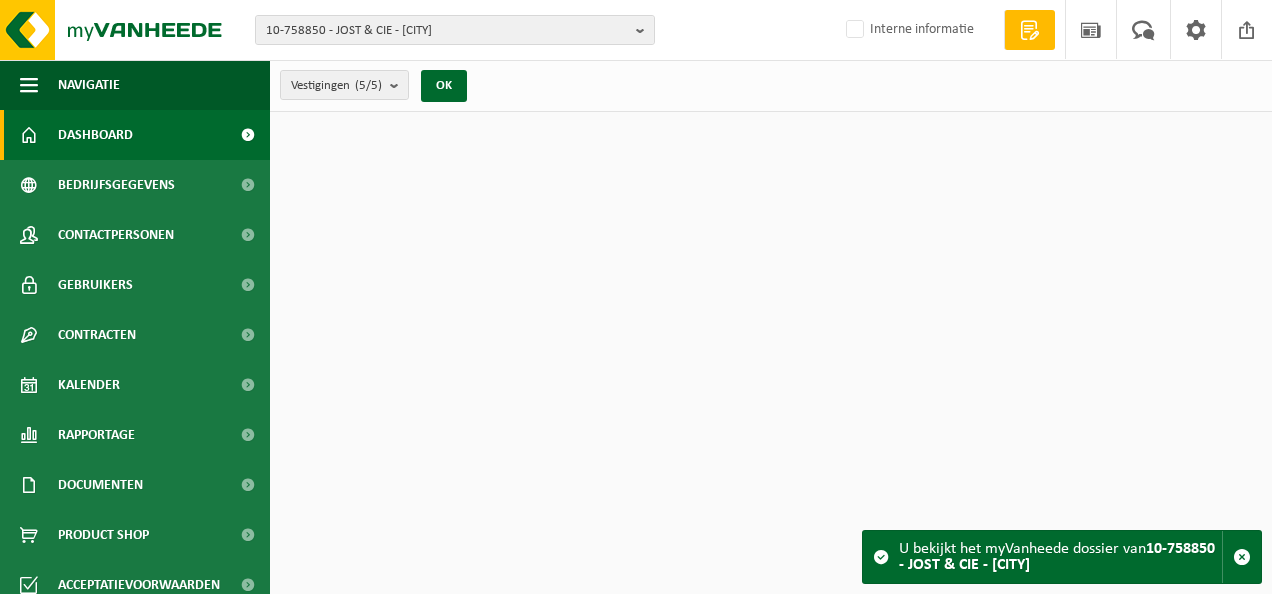 scroll, scrollTop: 0, scrollLeft: 0, axis: both 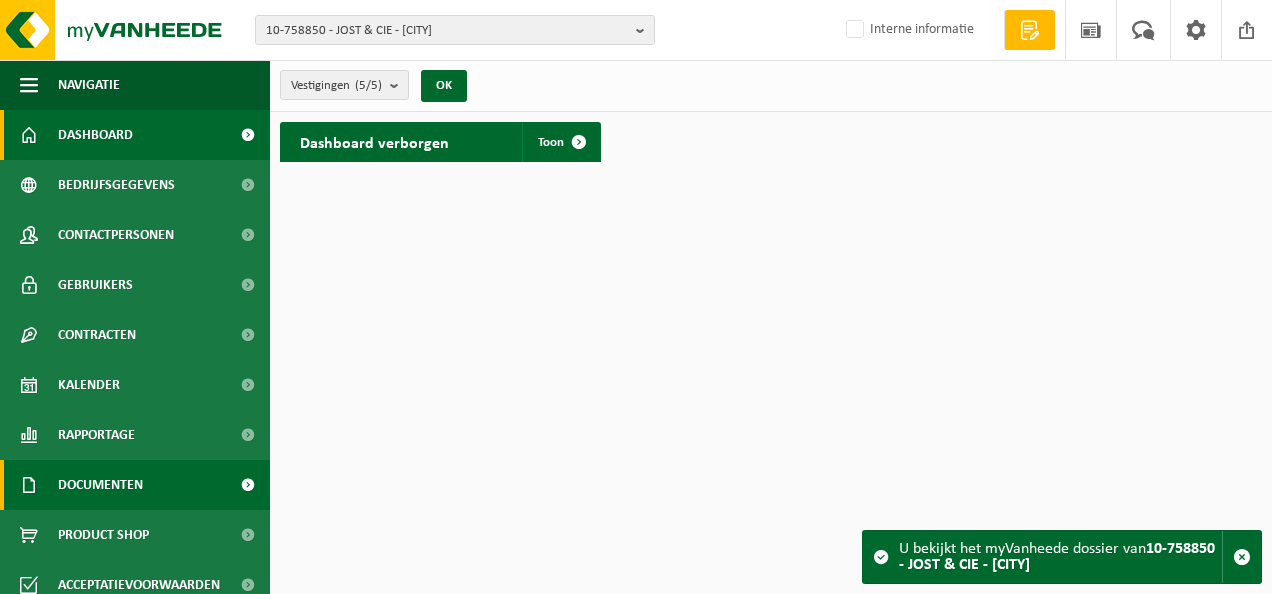 click on "Documenten" at bounding box center (135, 485) 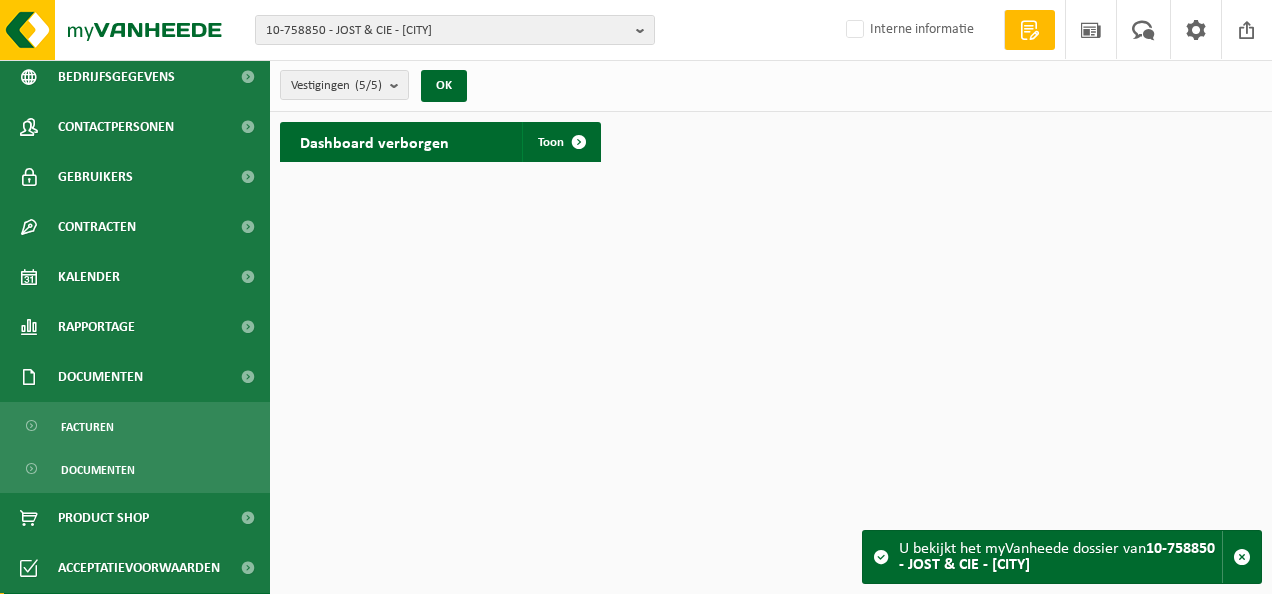 scroll, scrollTop: 200, scrollLeft: 0, axis: vertical 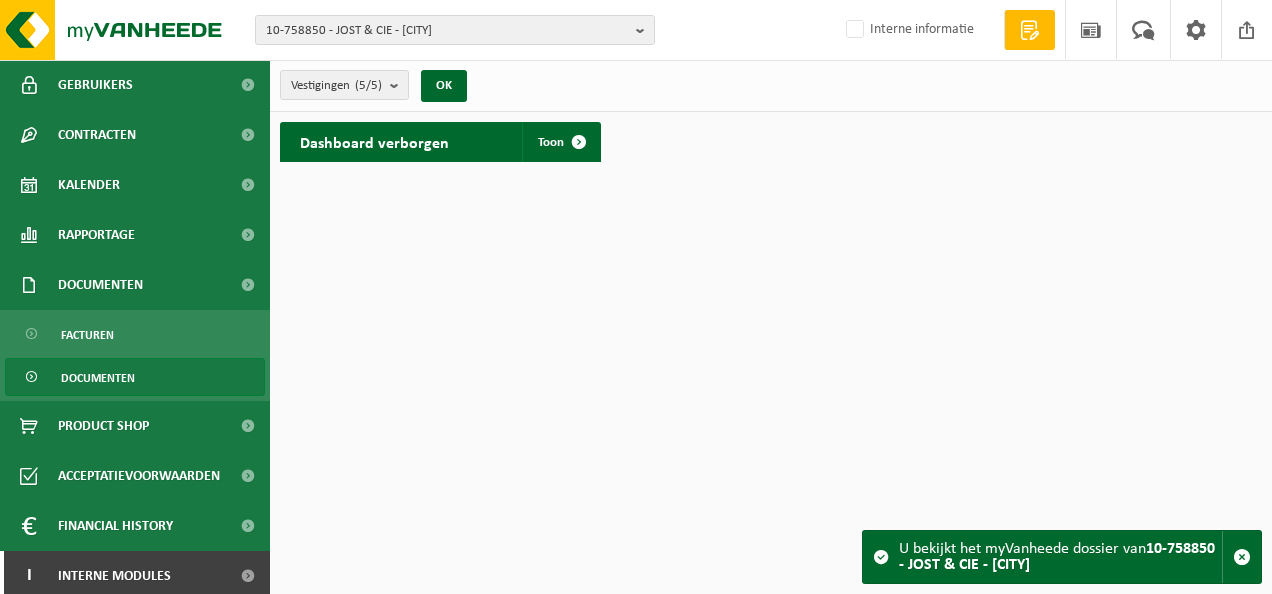 click on "Documenten" at bounding box center [135, 377] 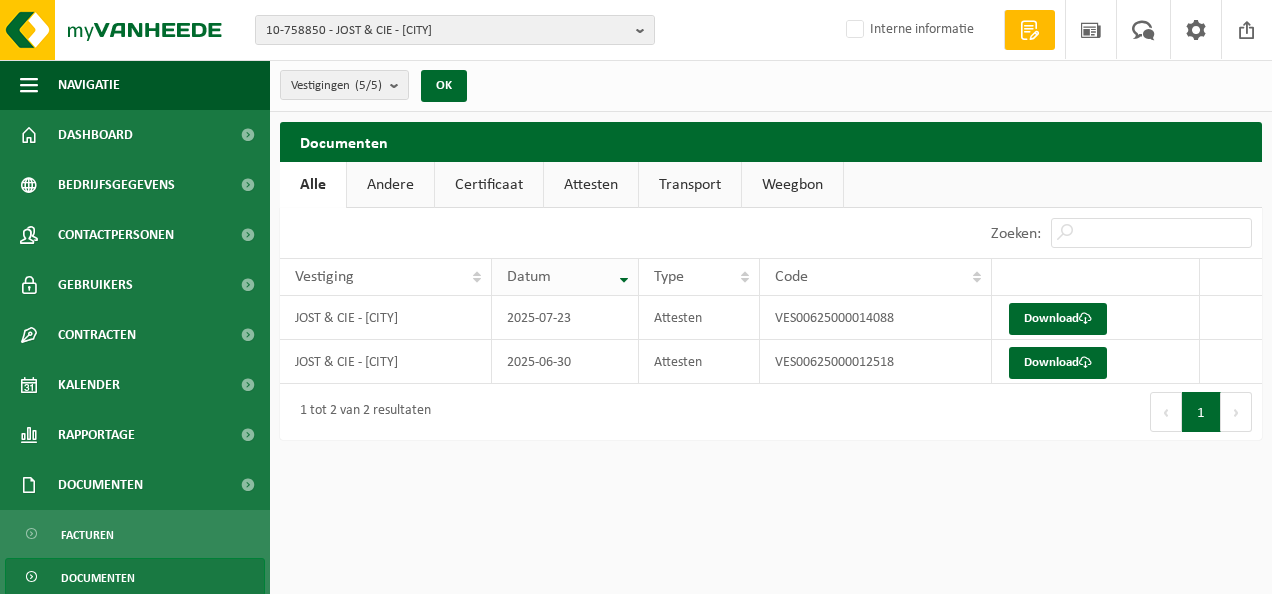 scroll, scrollTop: 0, scrollLeft: 0, axis: both 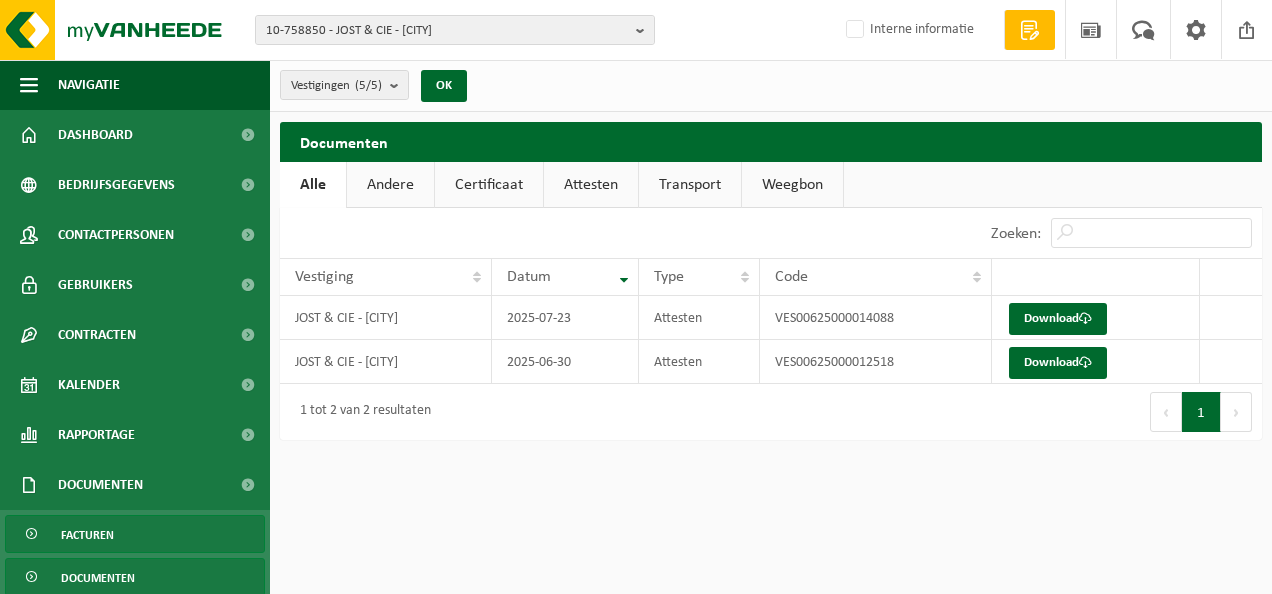 click on "Facturen" at bounding box center (135, 534) 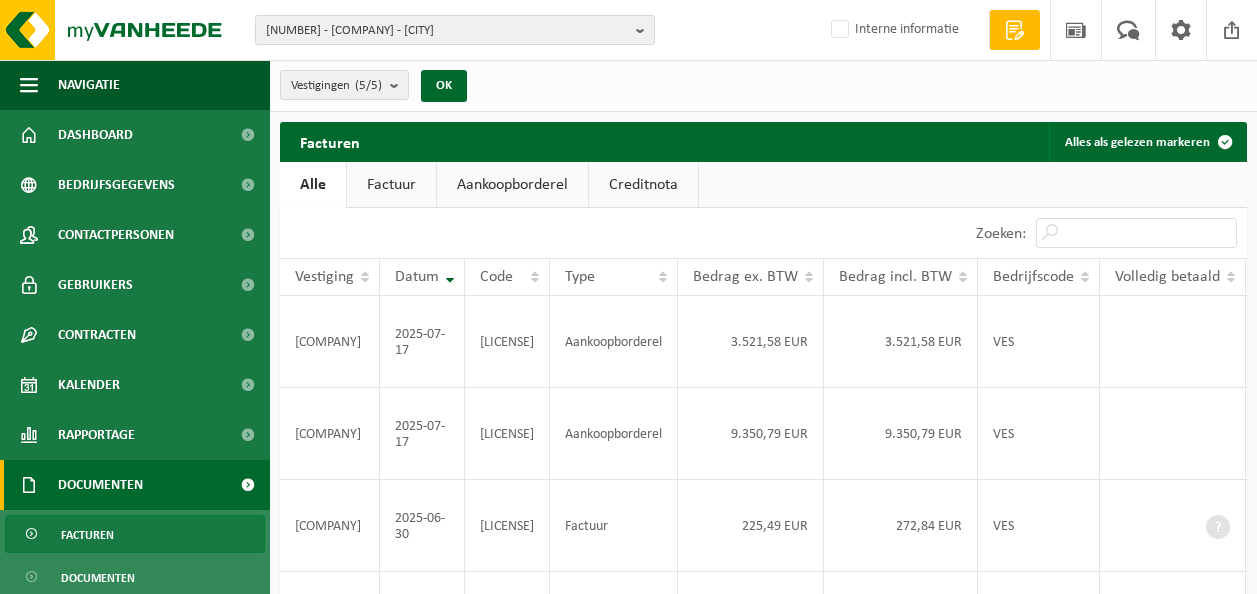scroll, scrollTop: 0, scrollLeft: 0, axis: both 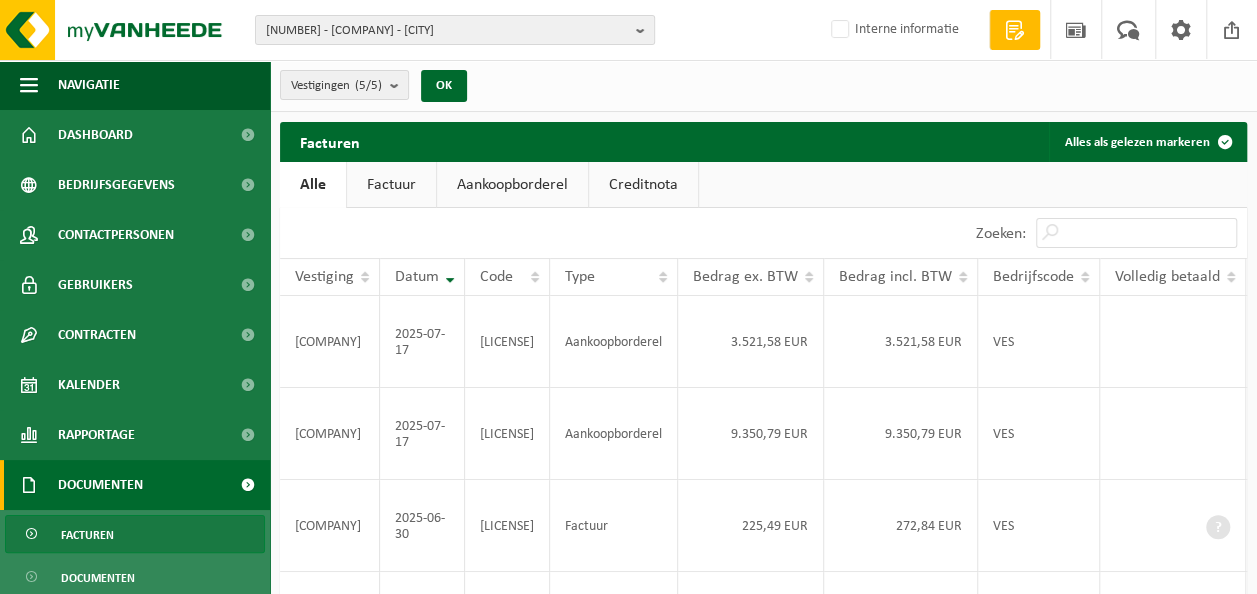 click on "Aankoopborderel" at bounding box center [512, 185] 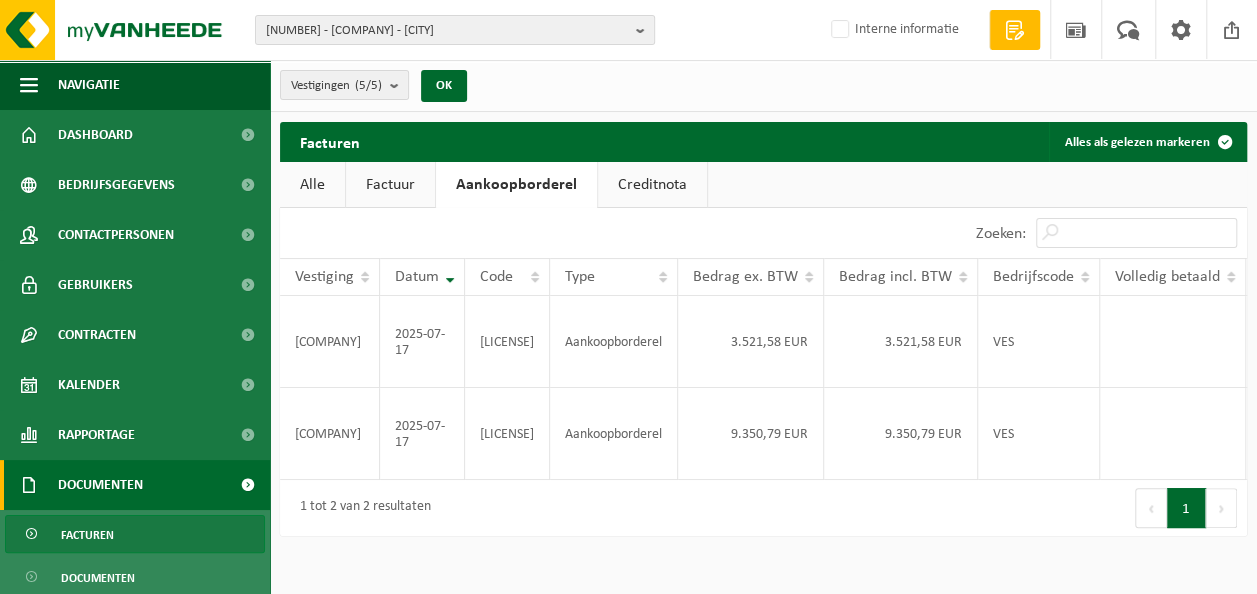 scroll, scrollTop: 0, scrollLeft: 121, axis: horizontal 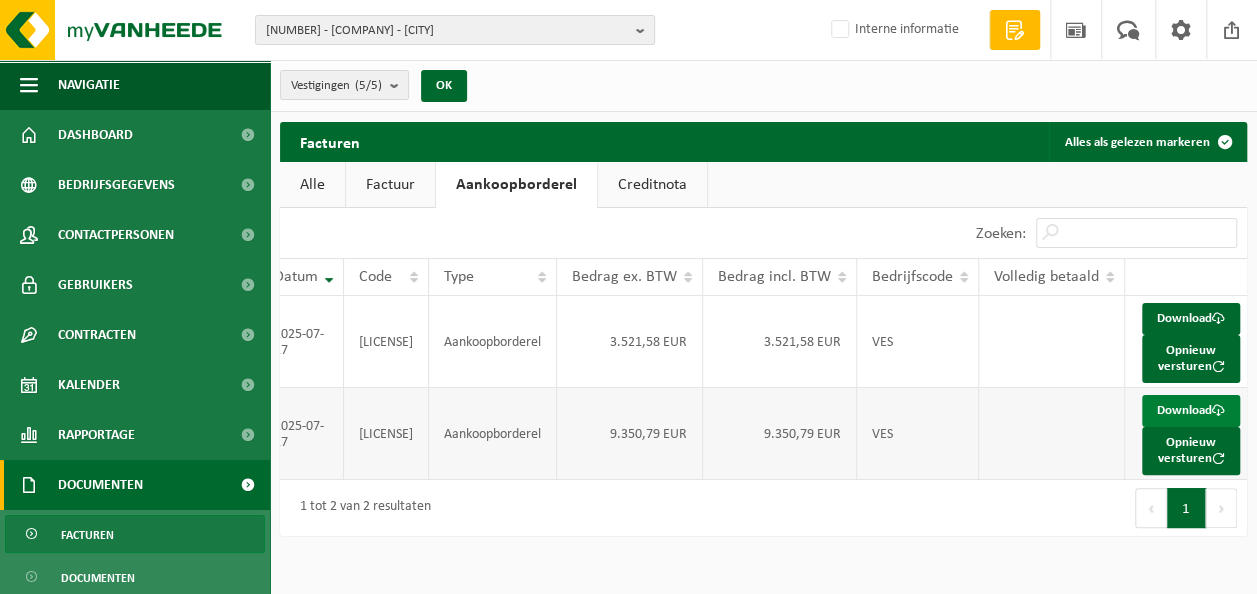 click on "Download" at bounding box center (1191, 411) 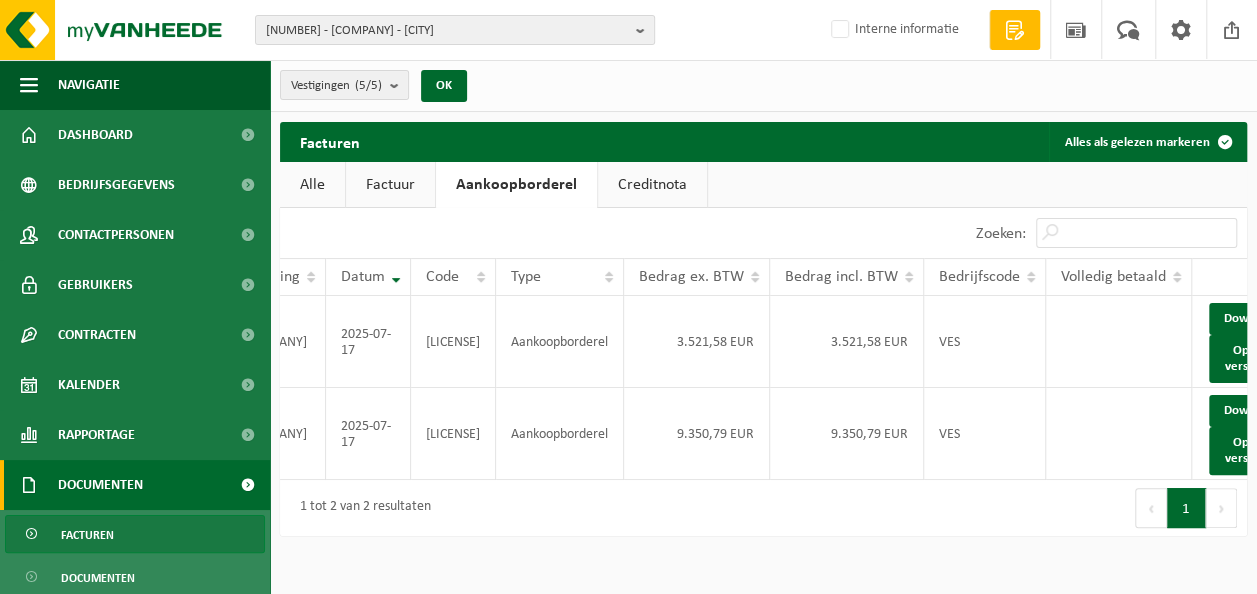 scroll, scrollTop: 0, scrollLeft: 0, axis: both 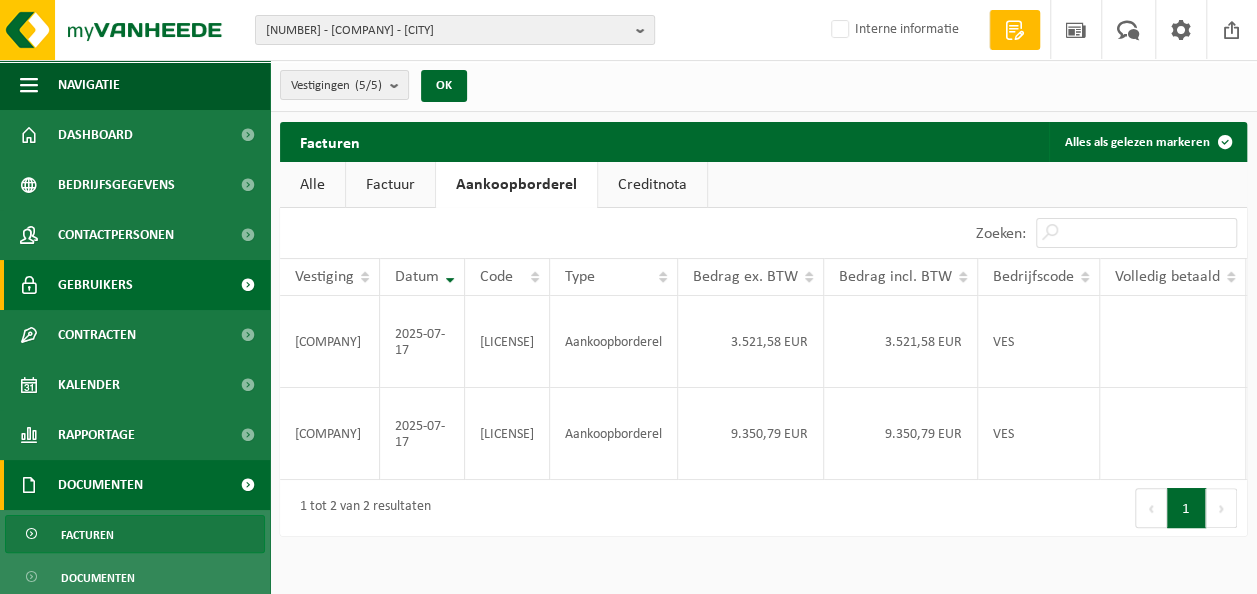 click on "Gebruikers" at bounding box center [135, 285] 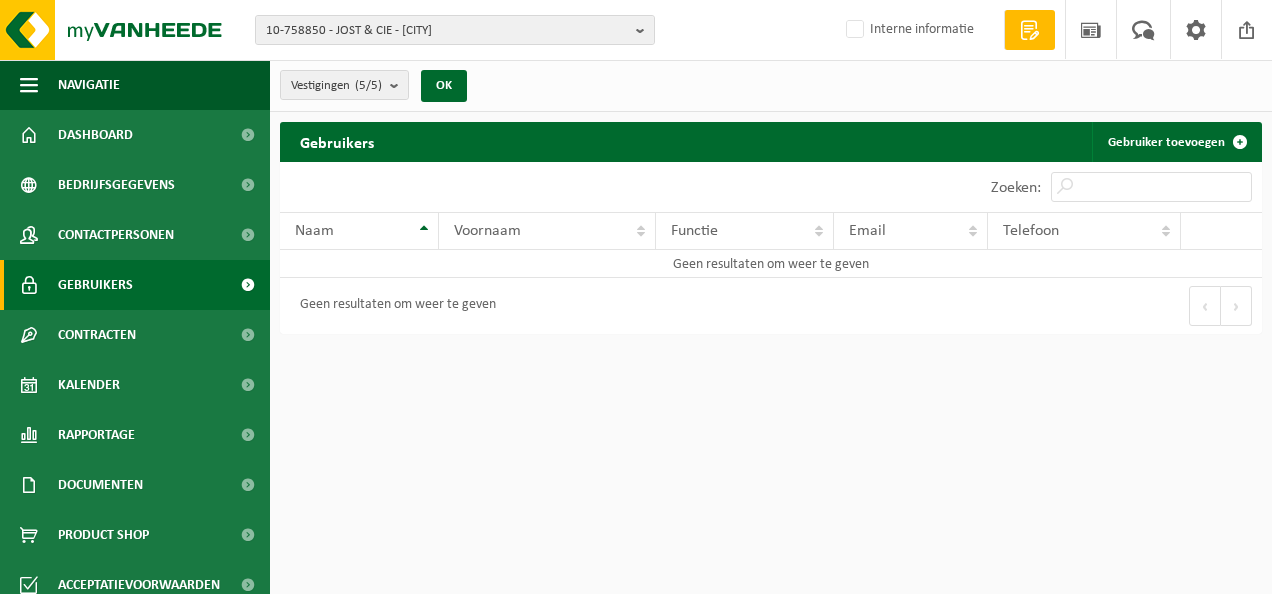 scroll, scrollTop: 0, scrollLeft: 0, axis: both 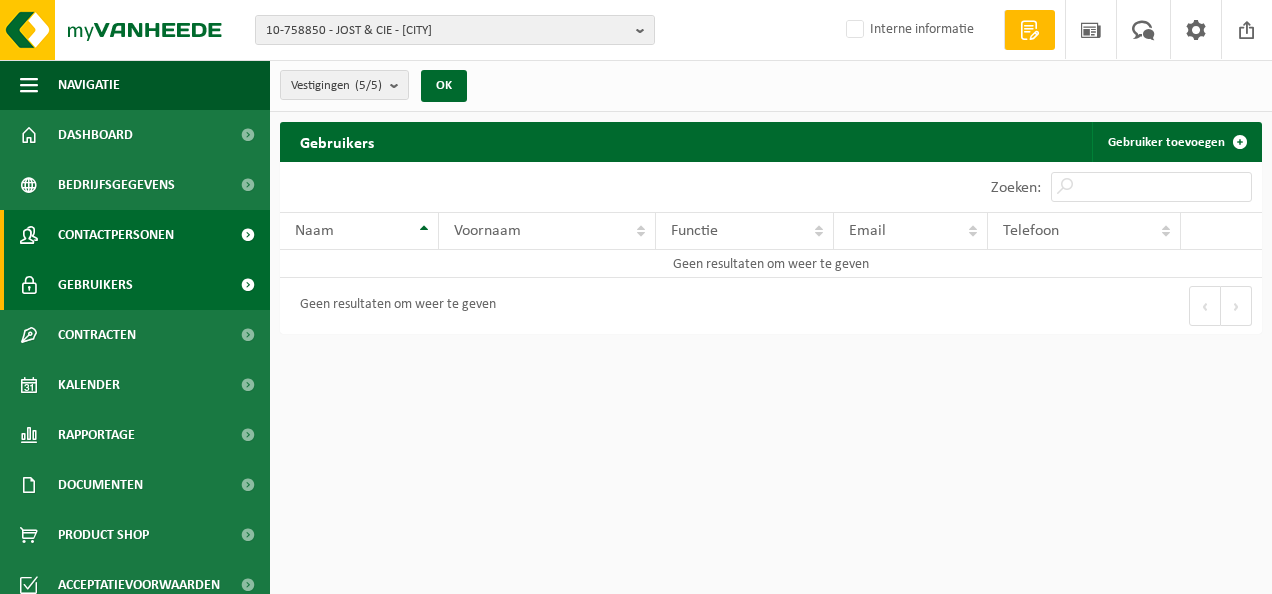 click on "Contactpersonen" at bounding box center [116, 235] 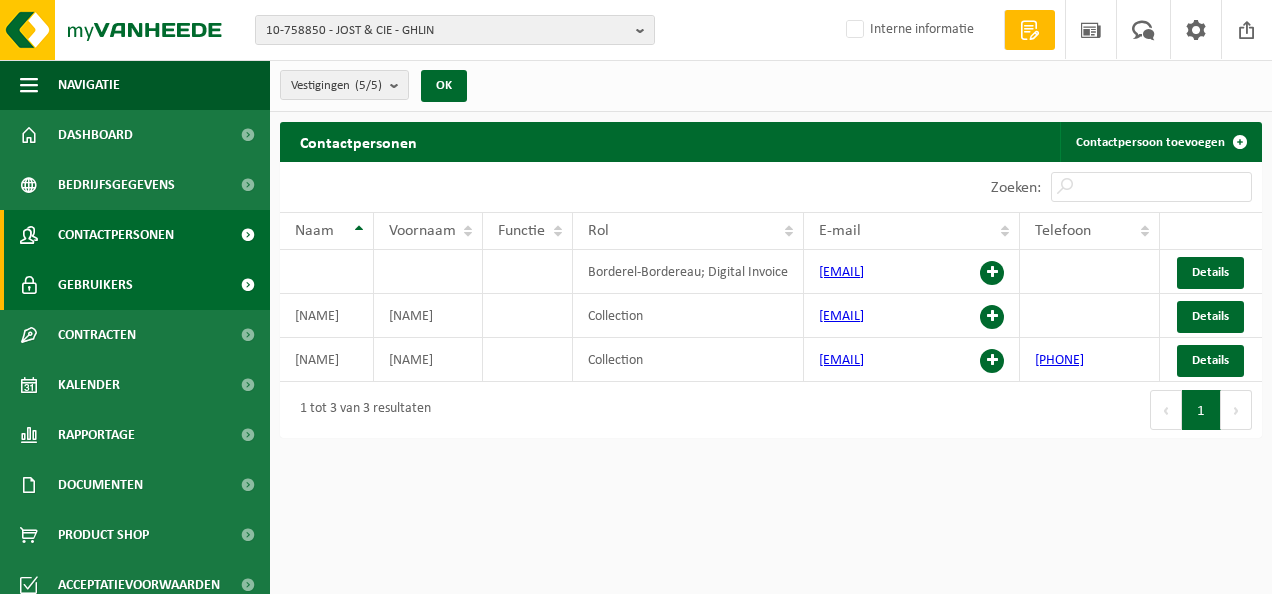 scroll, scrollTop: 0, scrollLeft: 0, axis: both 